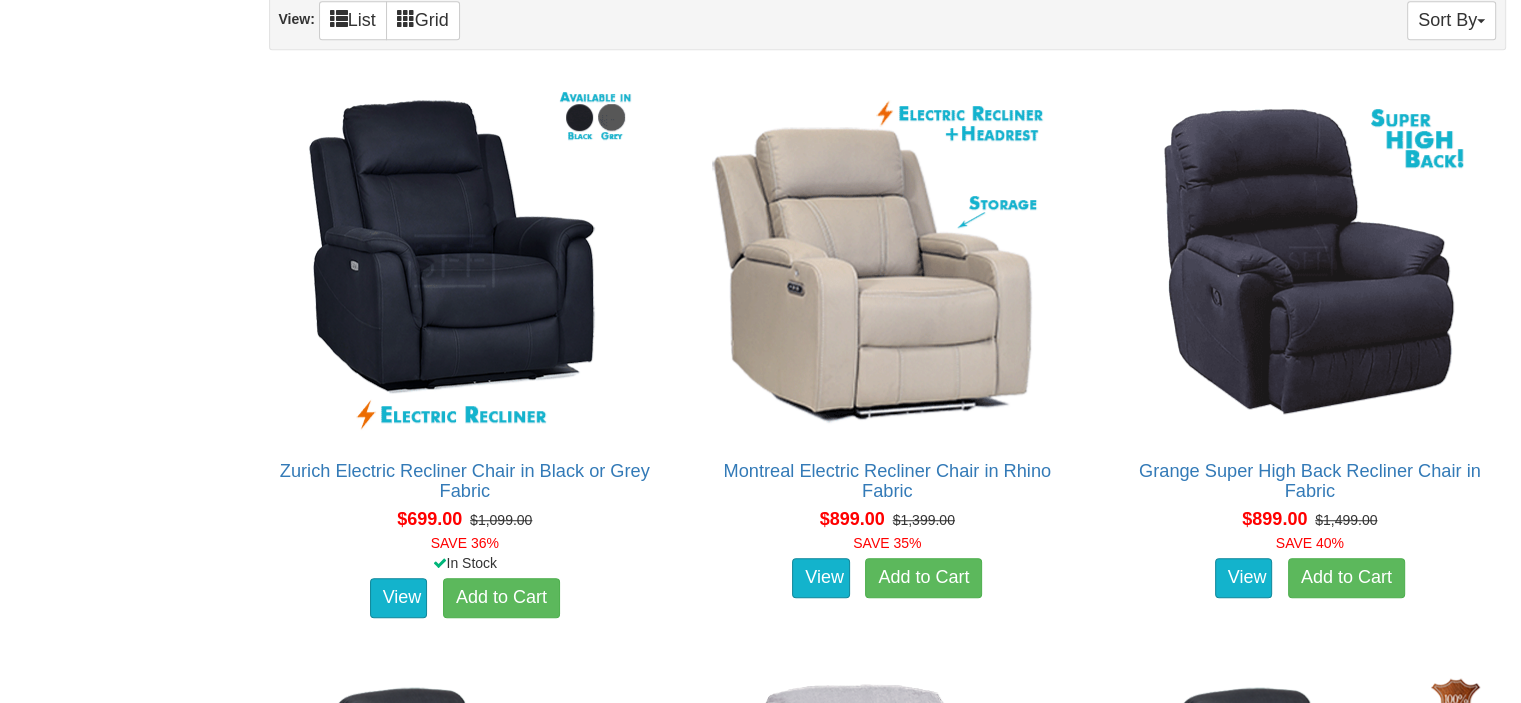 scroll, scrollTop: 1533, scrollLeft: 0, axis: vertical 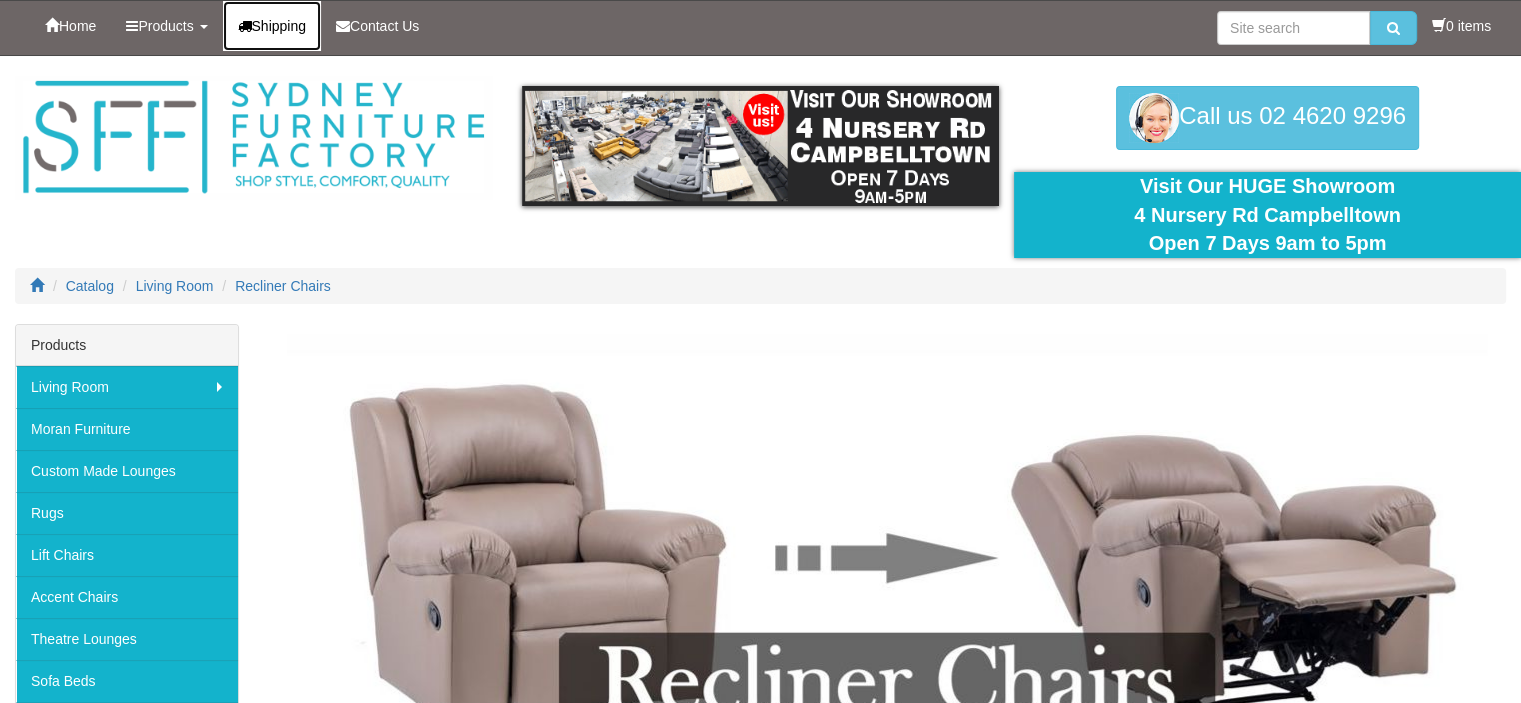 click on "Shipping" at bounding box center (279, 26) 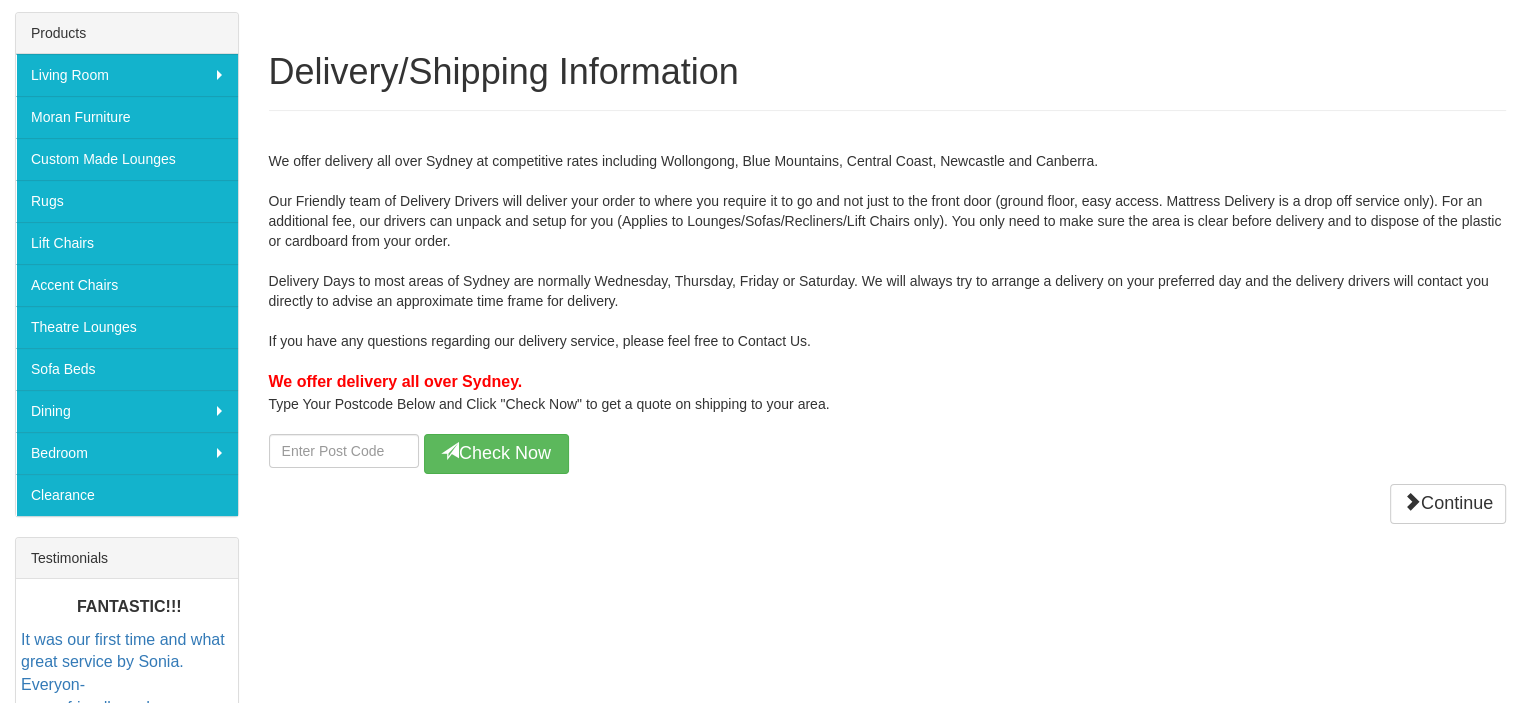 scroll, scrollTop: 133, scrollLeft: 0, axis: vertical 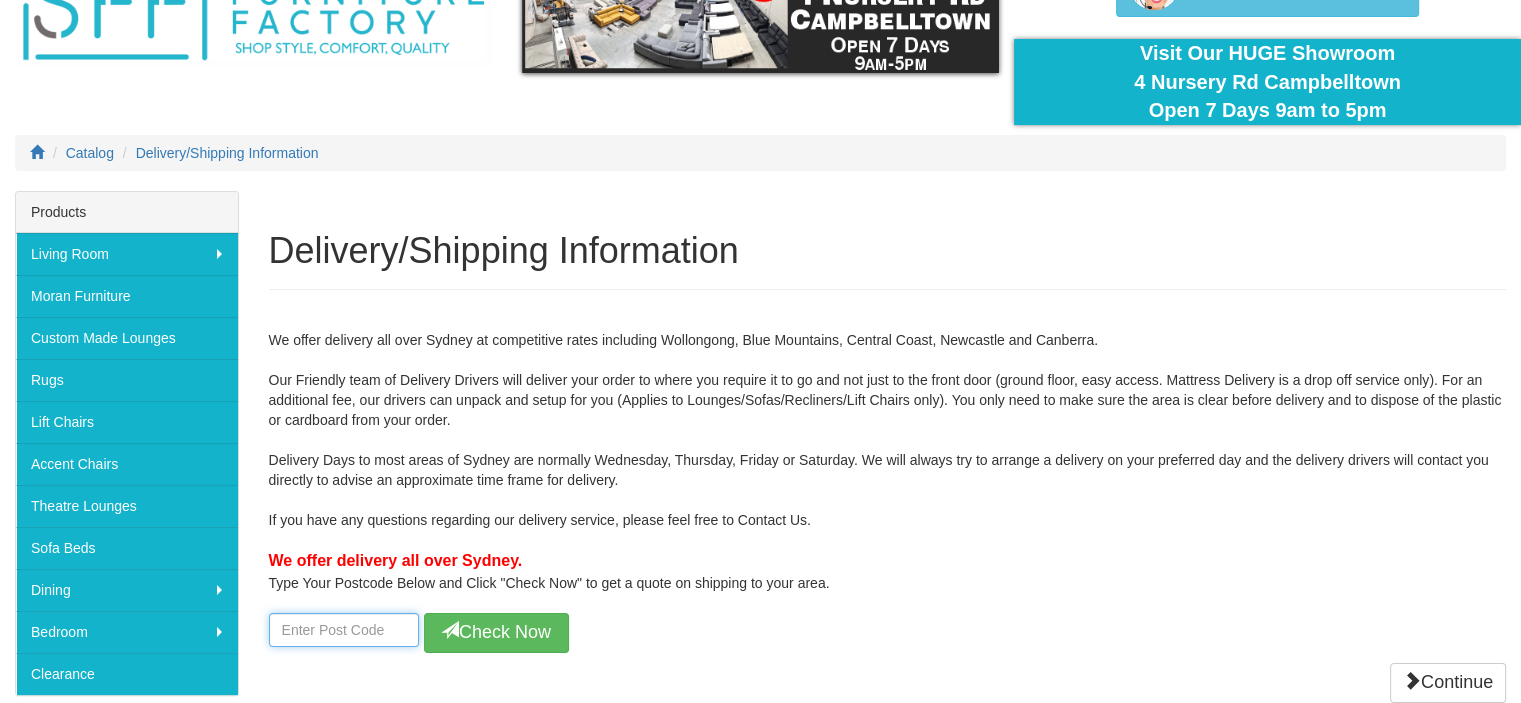 click at bounding box center [344, 630] 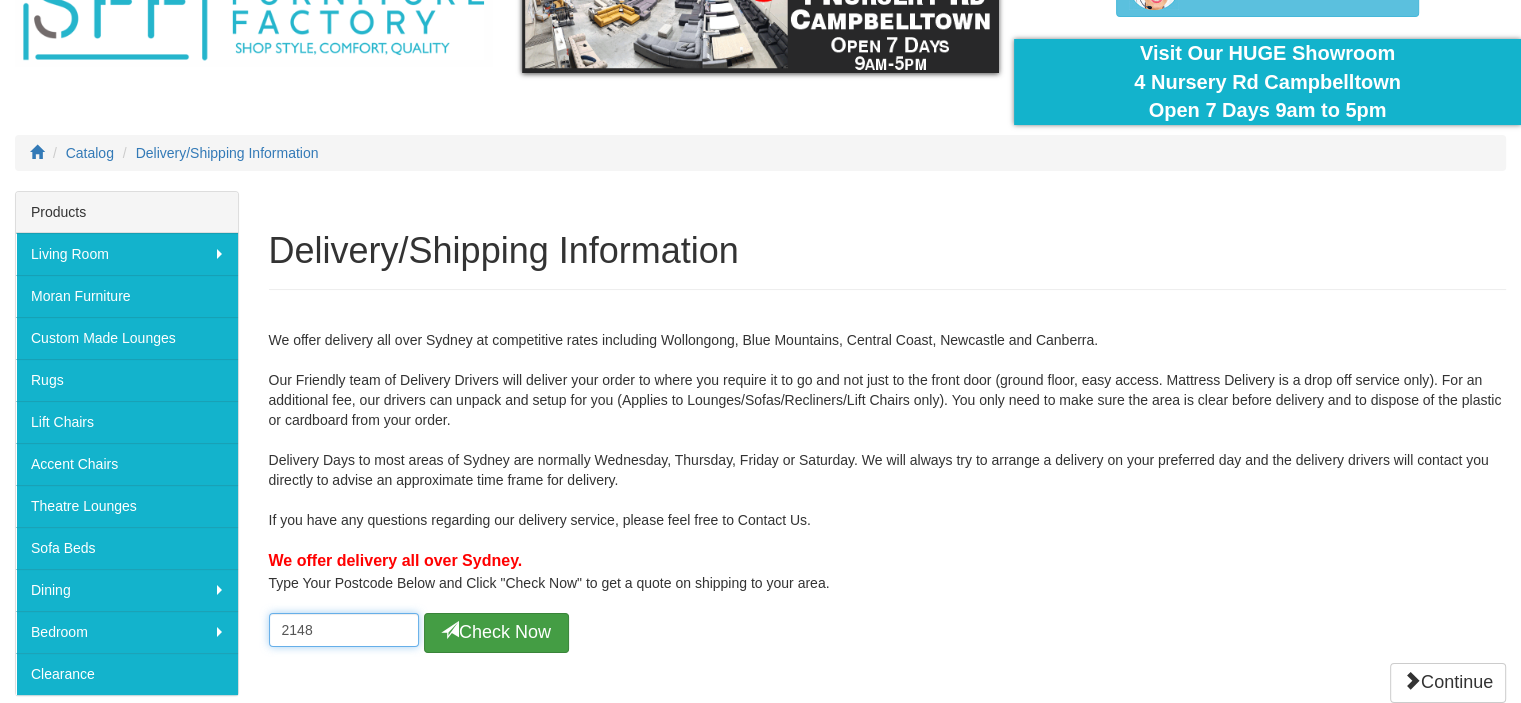 type on "2148" 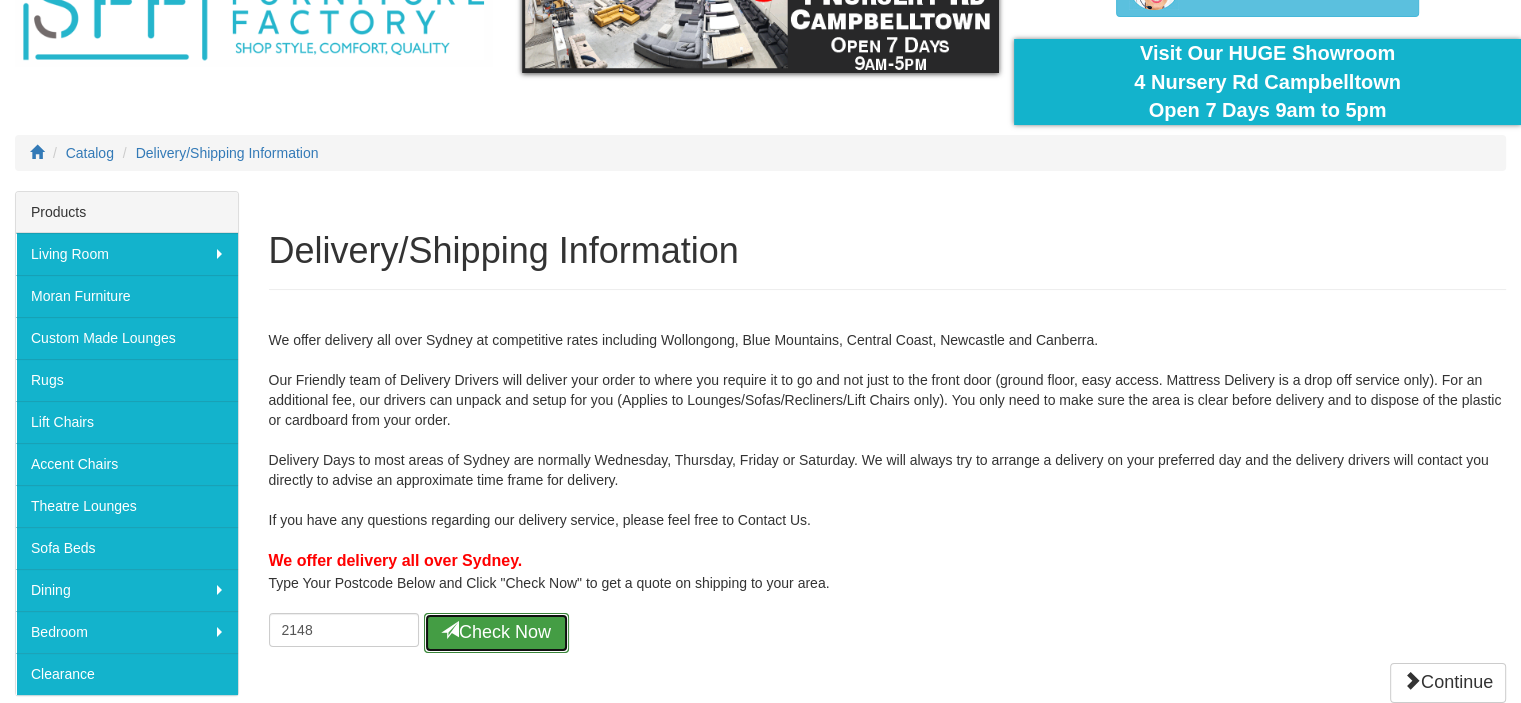 click on "Check Now" at bounding box center (496, 633) 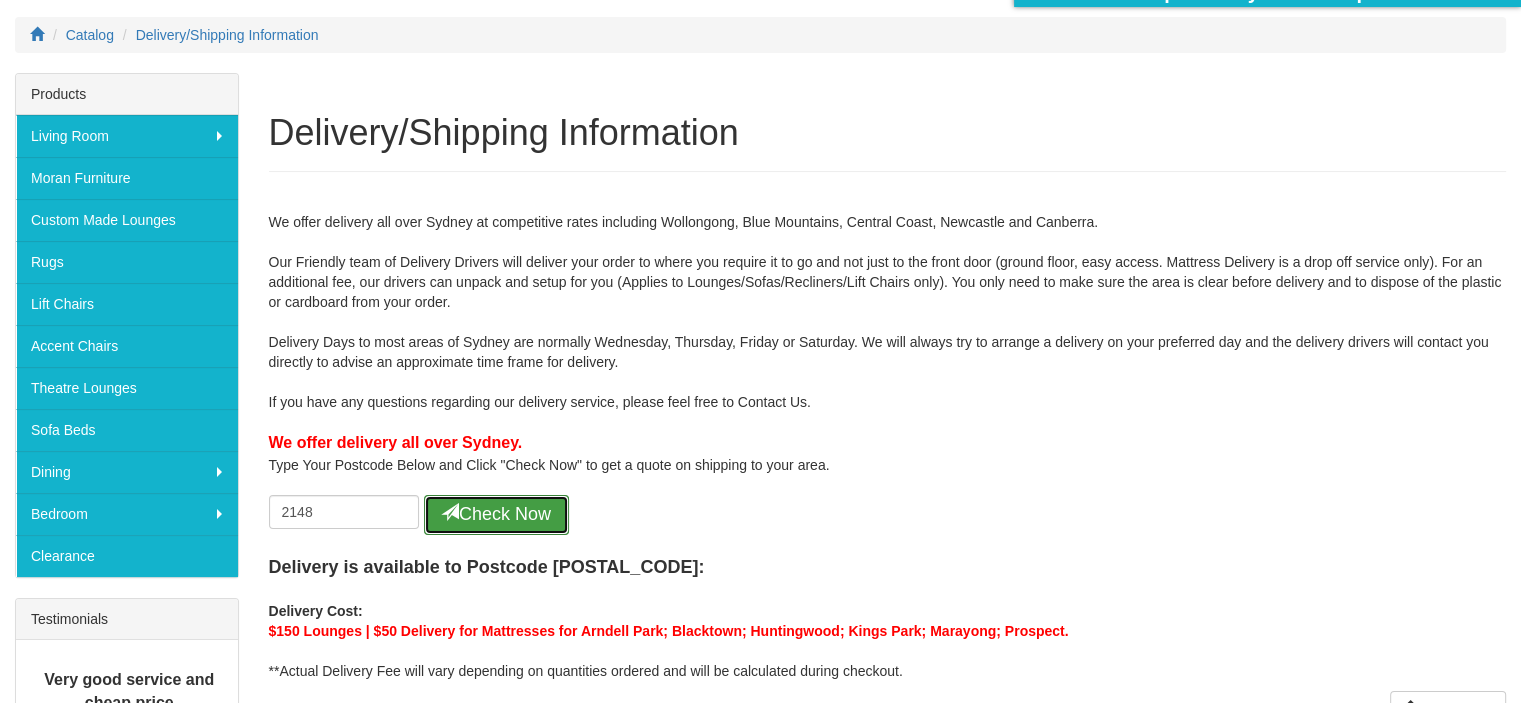 scroll, scrollTop: 466, scrollLeft: 0, axis: vertical 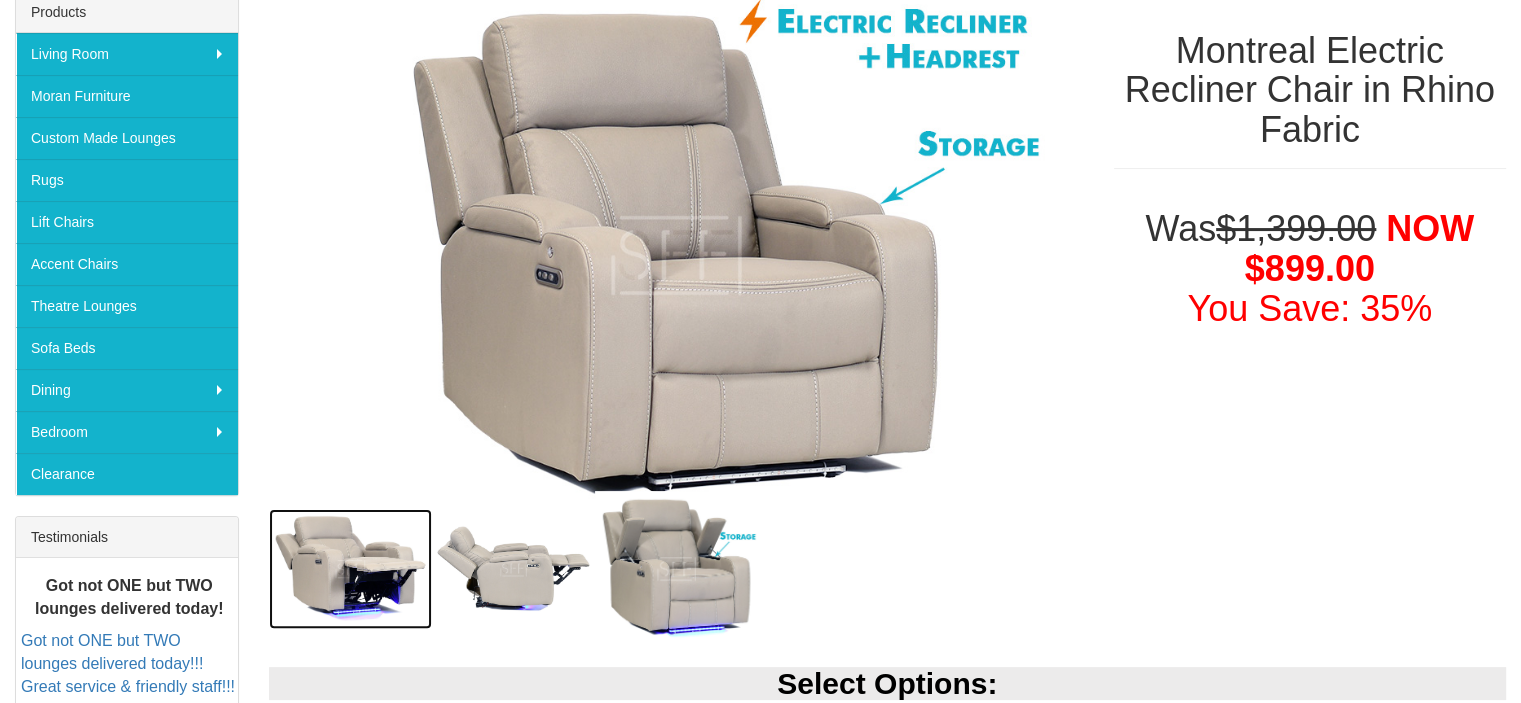 click at bounding box center [350, 569] 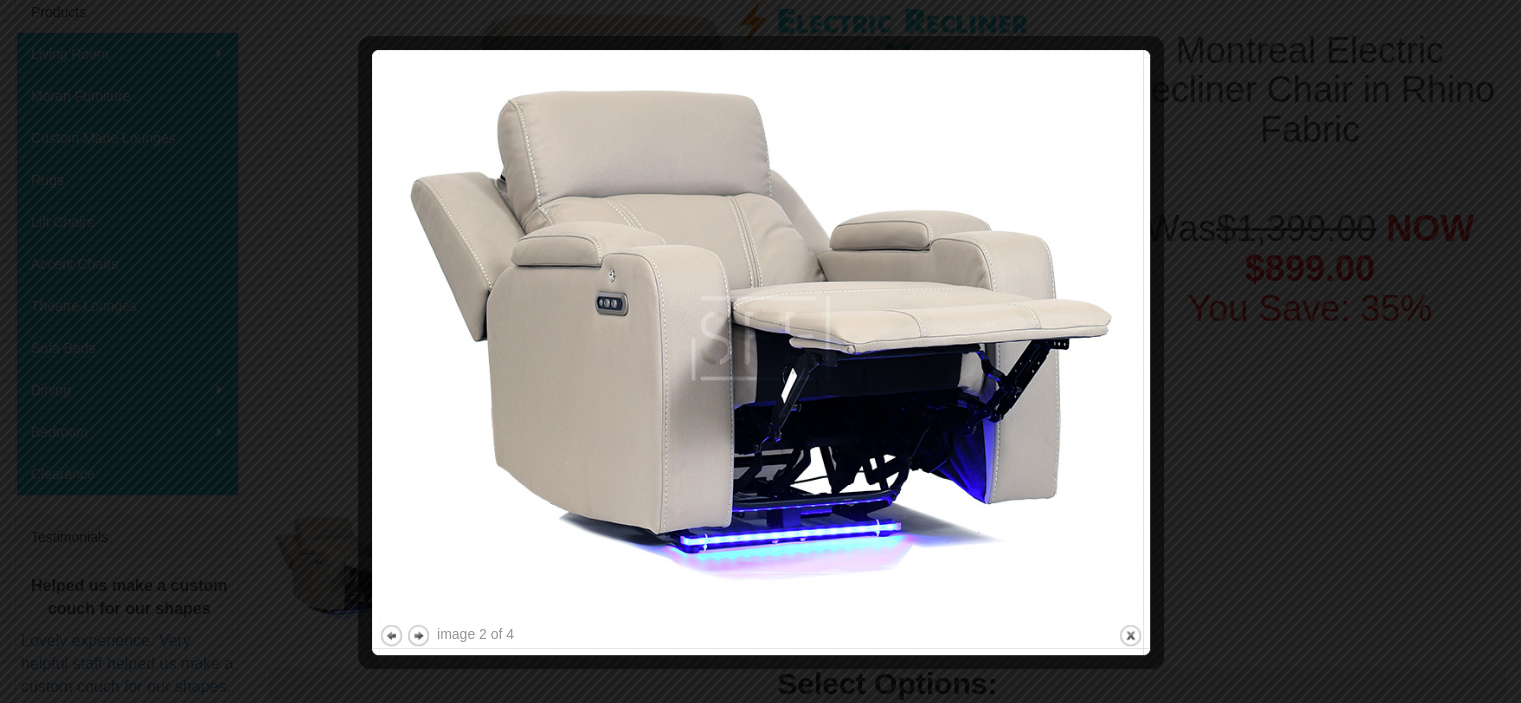 click at bounding box center [761, 338] 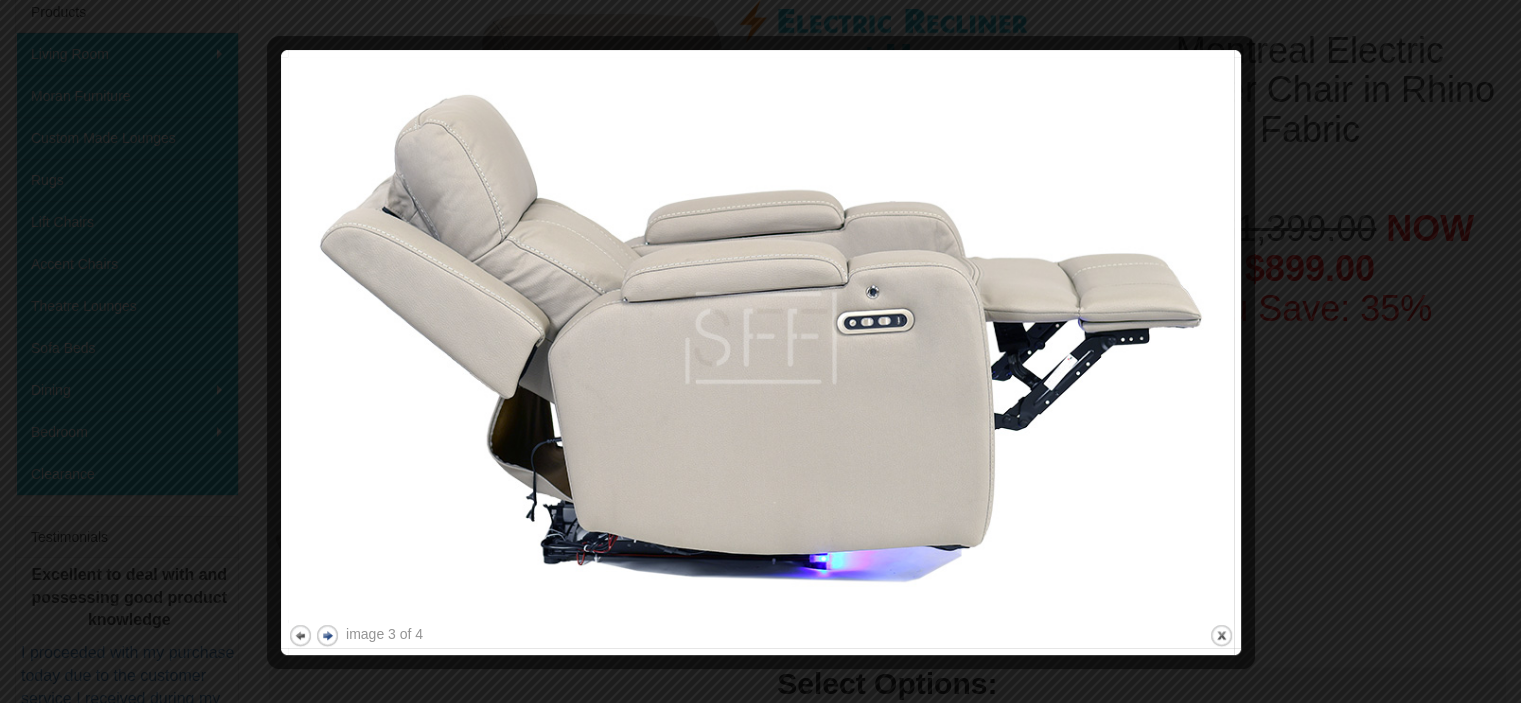 click on "next" at bounding box center (327, 635) 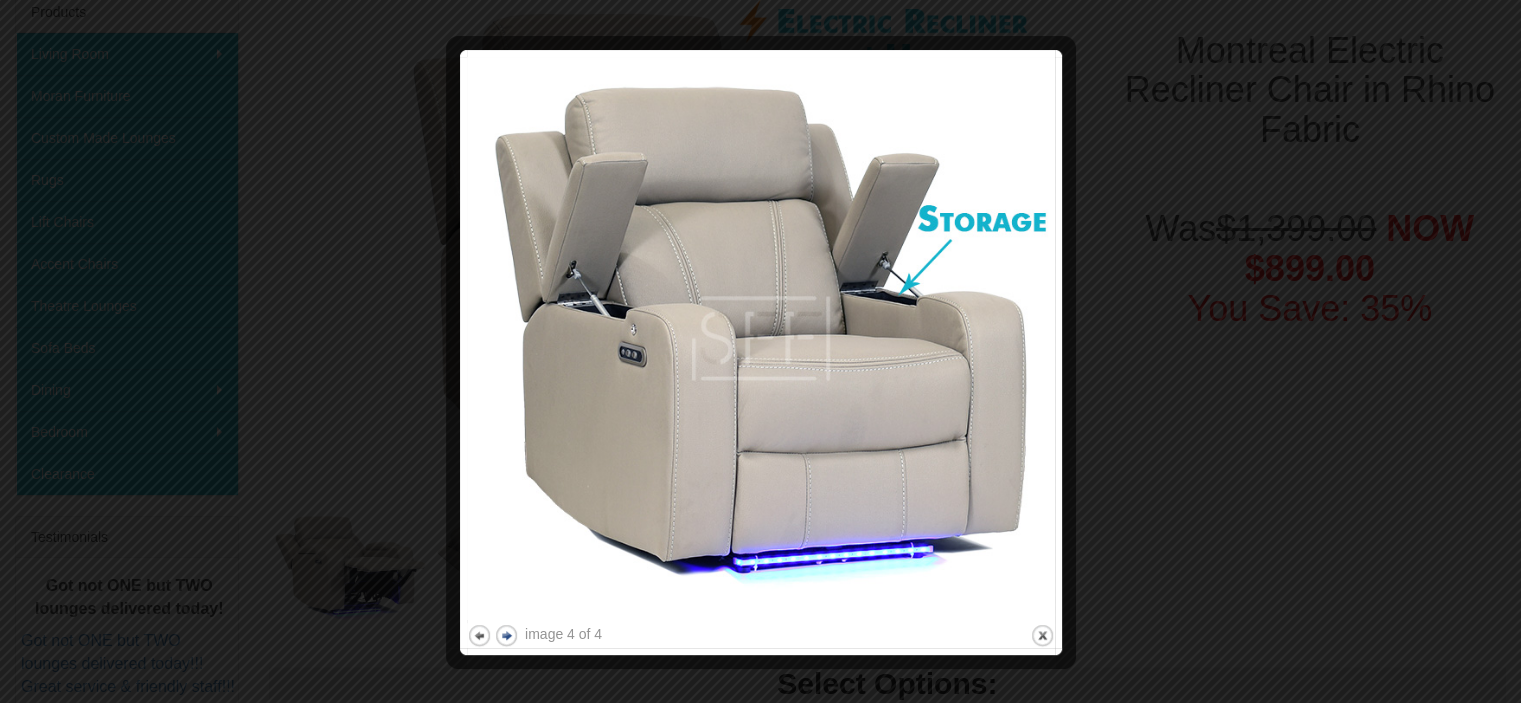 click on "next" at bounding box center (506, 635) 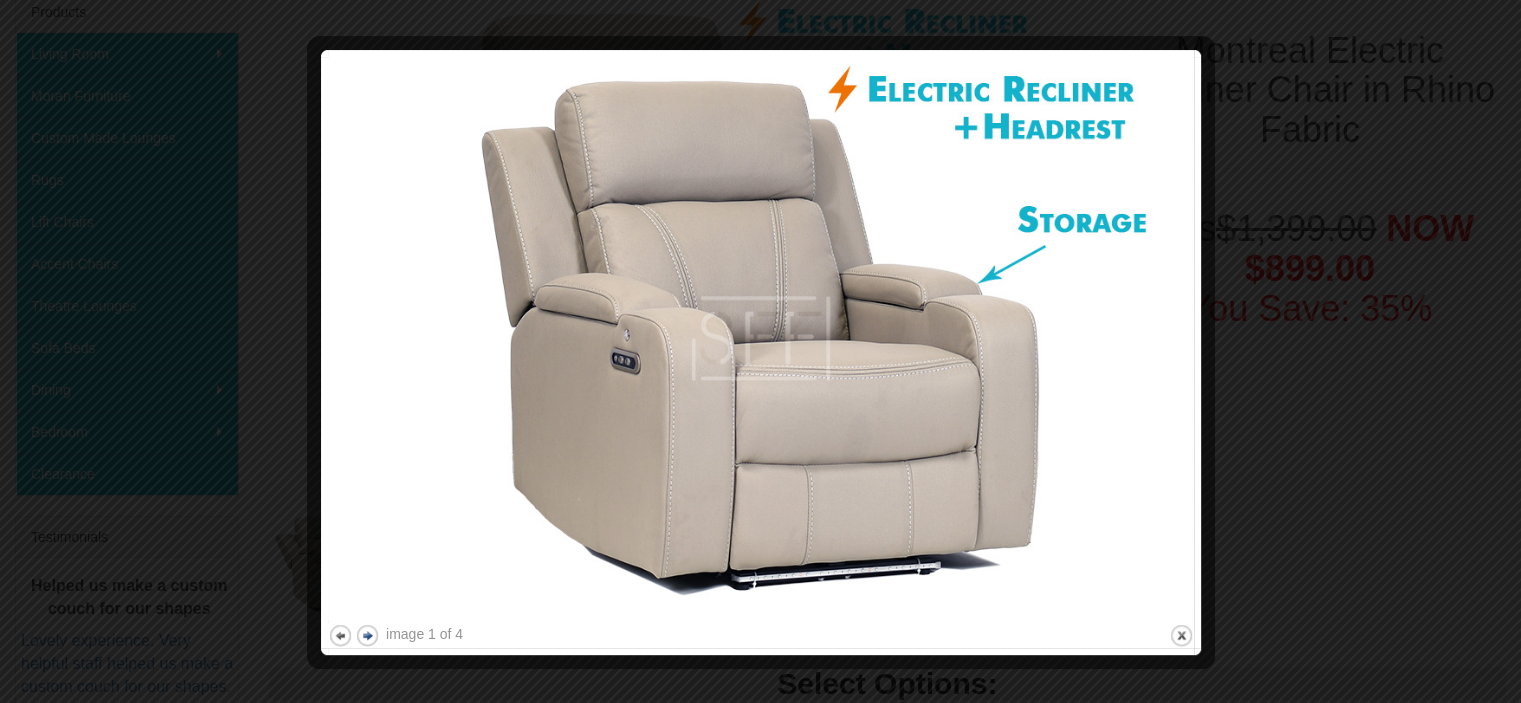 click on "next" at bounding box center [367, 635] 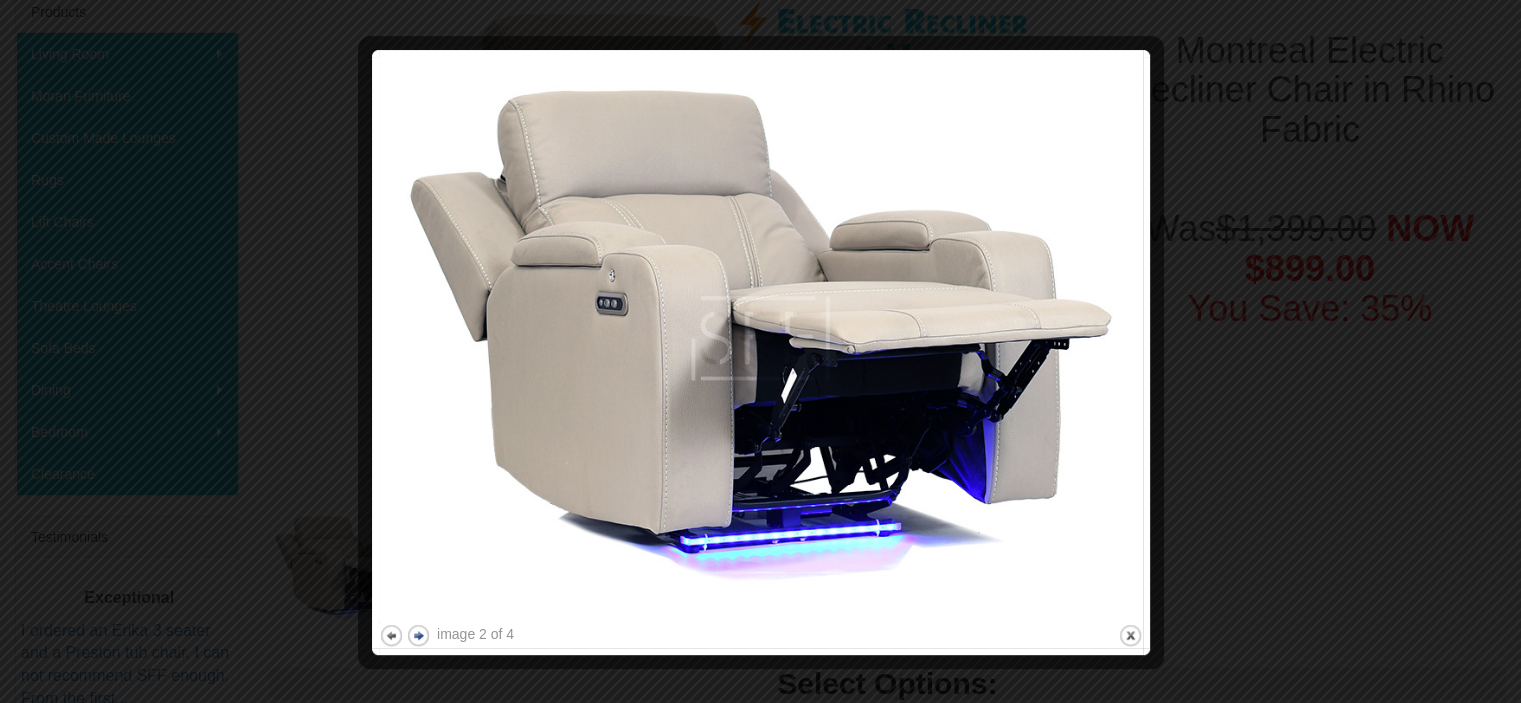 click on "next" at bounding box center (418, 635) 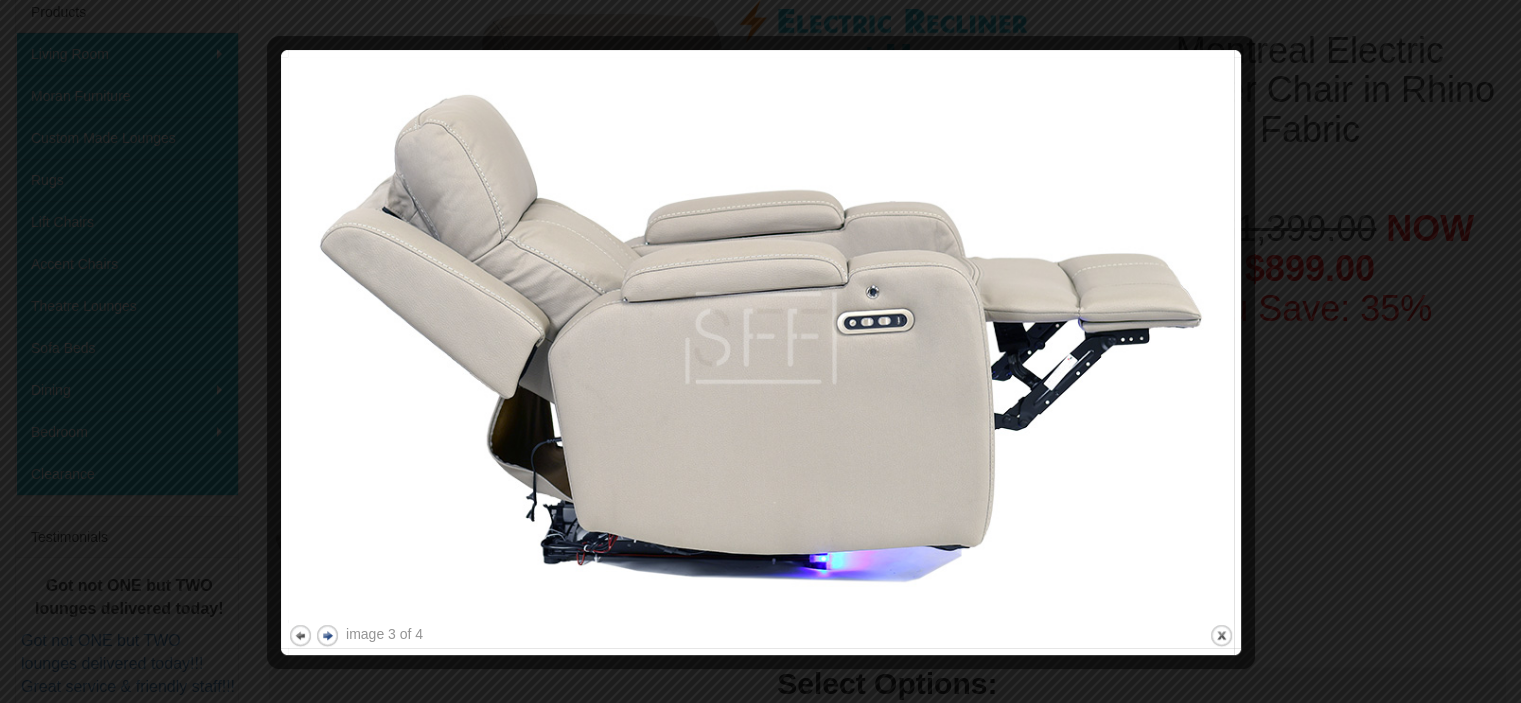 click on "next" at bounding box center (327, 635) 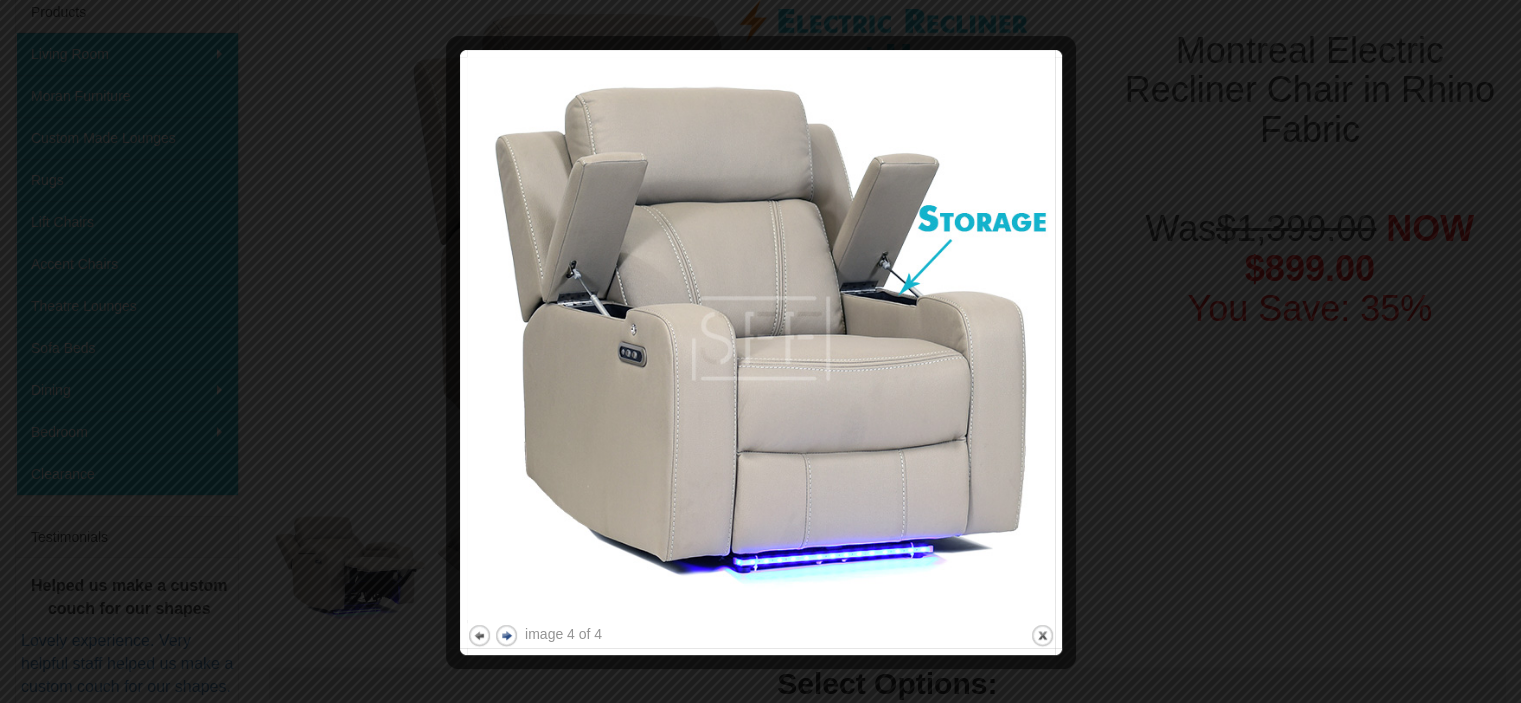 click at bounding box center (760, 351) 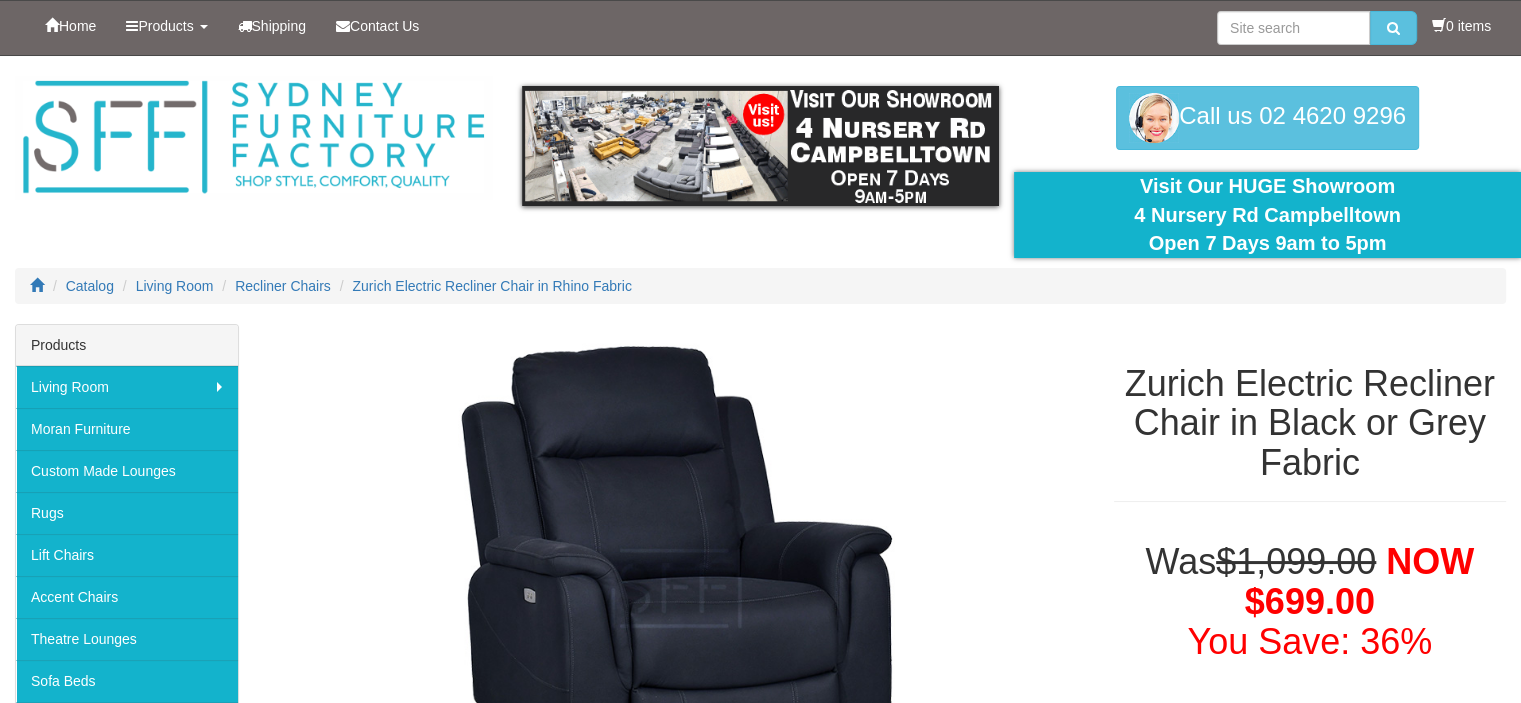 scroll, scrollTop: 333, scrollLeft: 0, axis: vertical 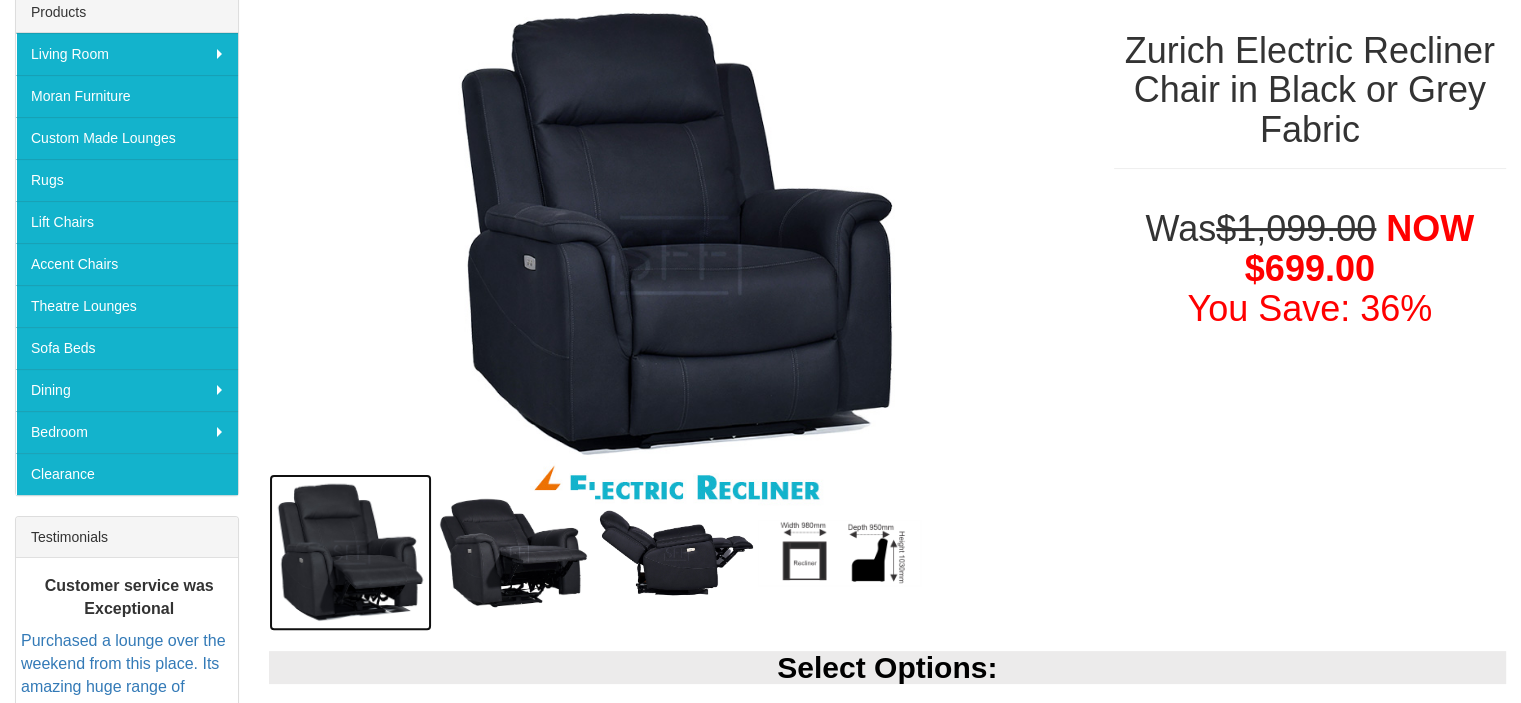 click at bounding box center (350, 552) 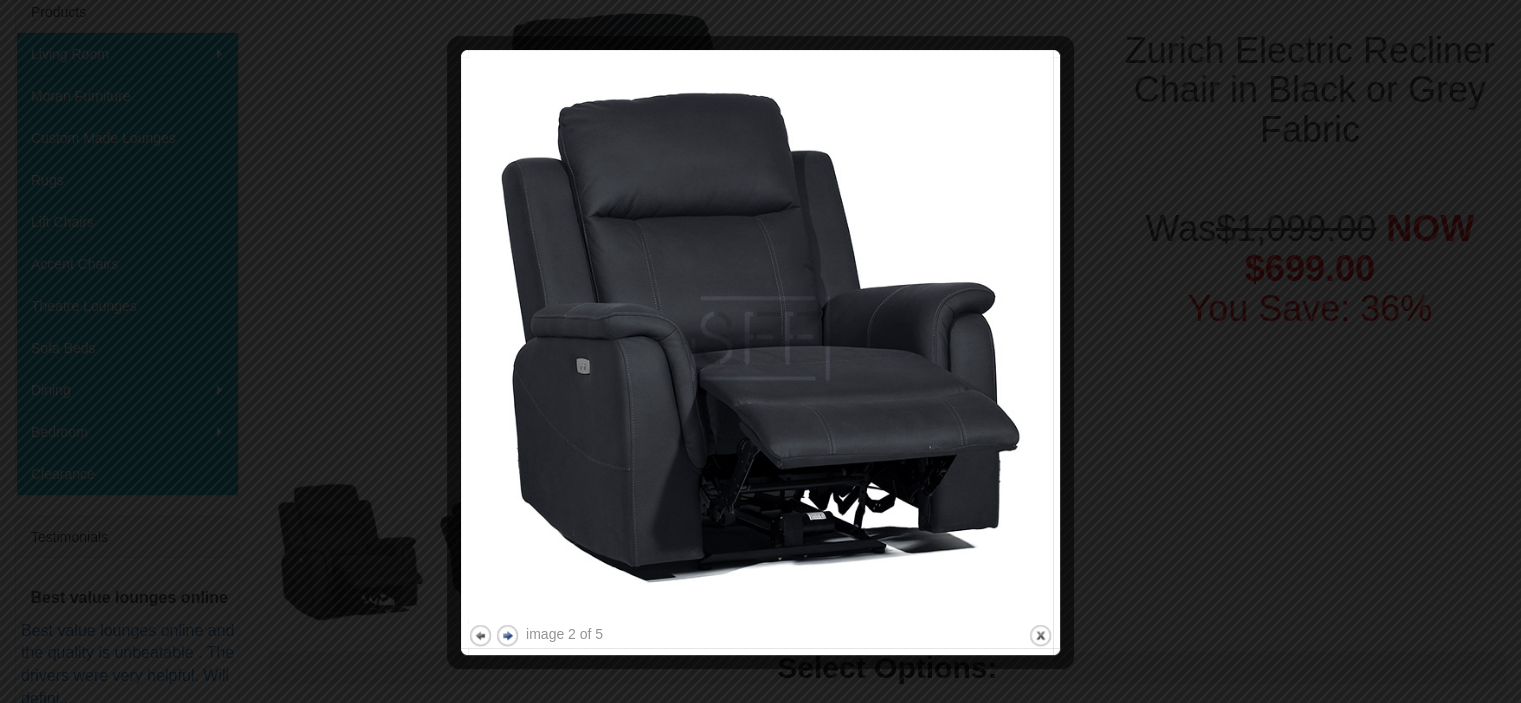 click on "next" at bounding box center (507, 635) 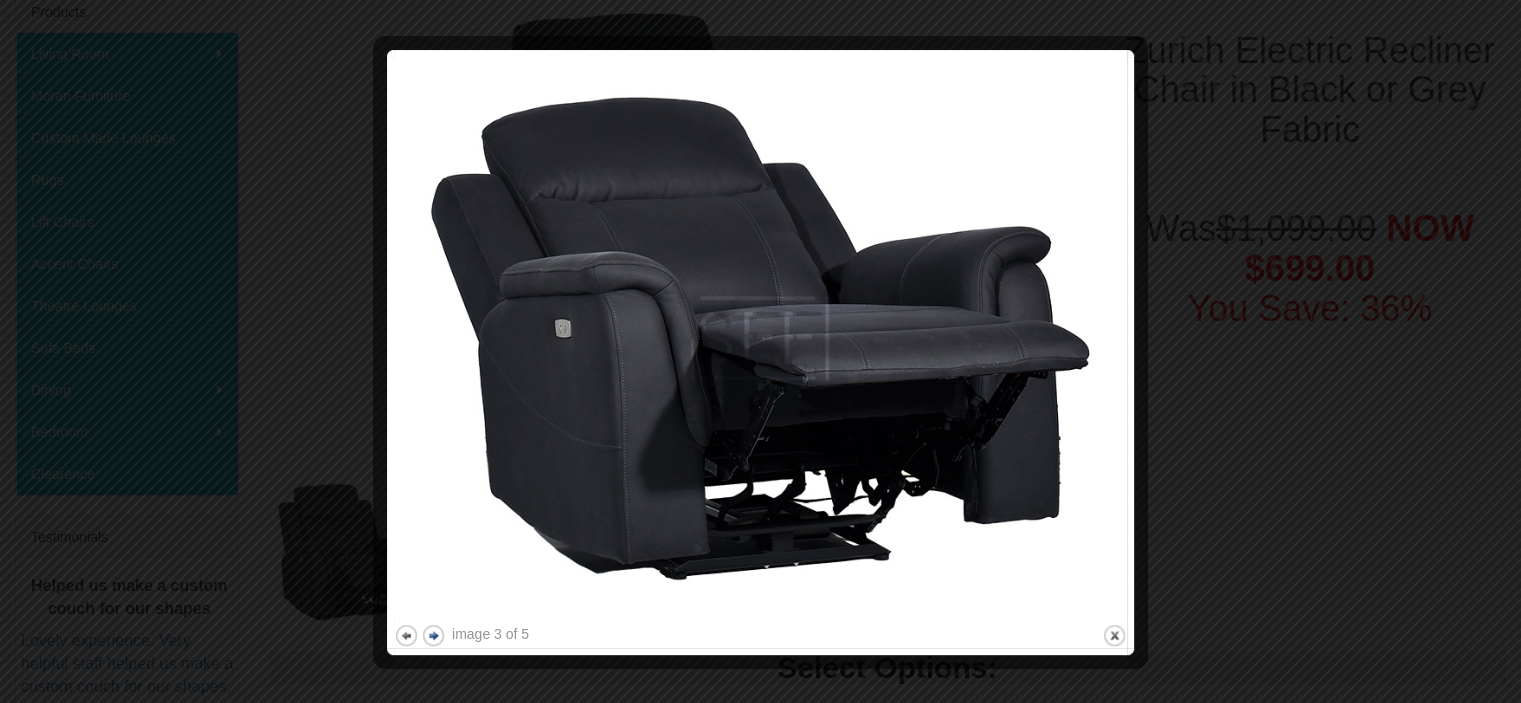 click on "next" at bounding box center [433, 635] 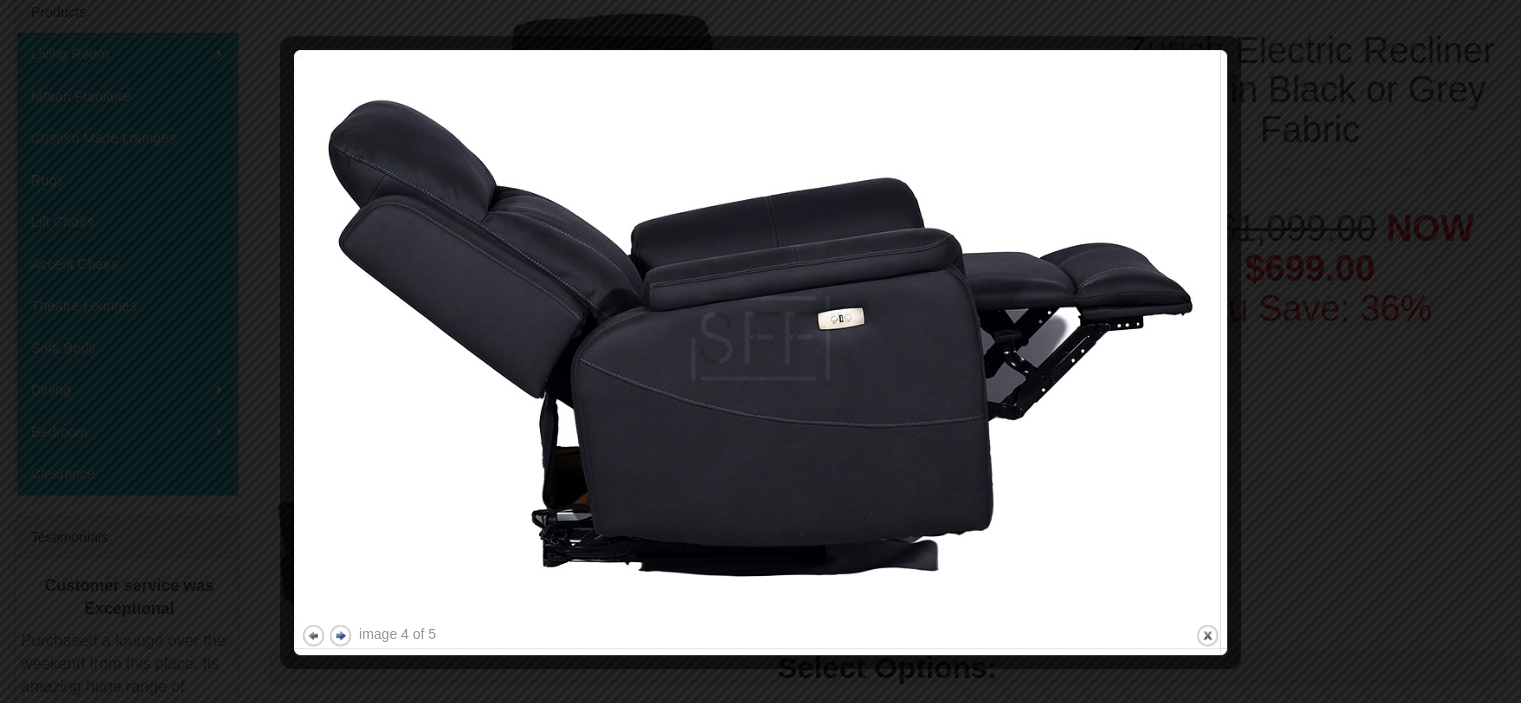 click on "next" at bounding box center (340, 635) 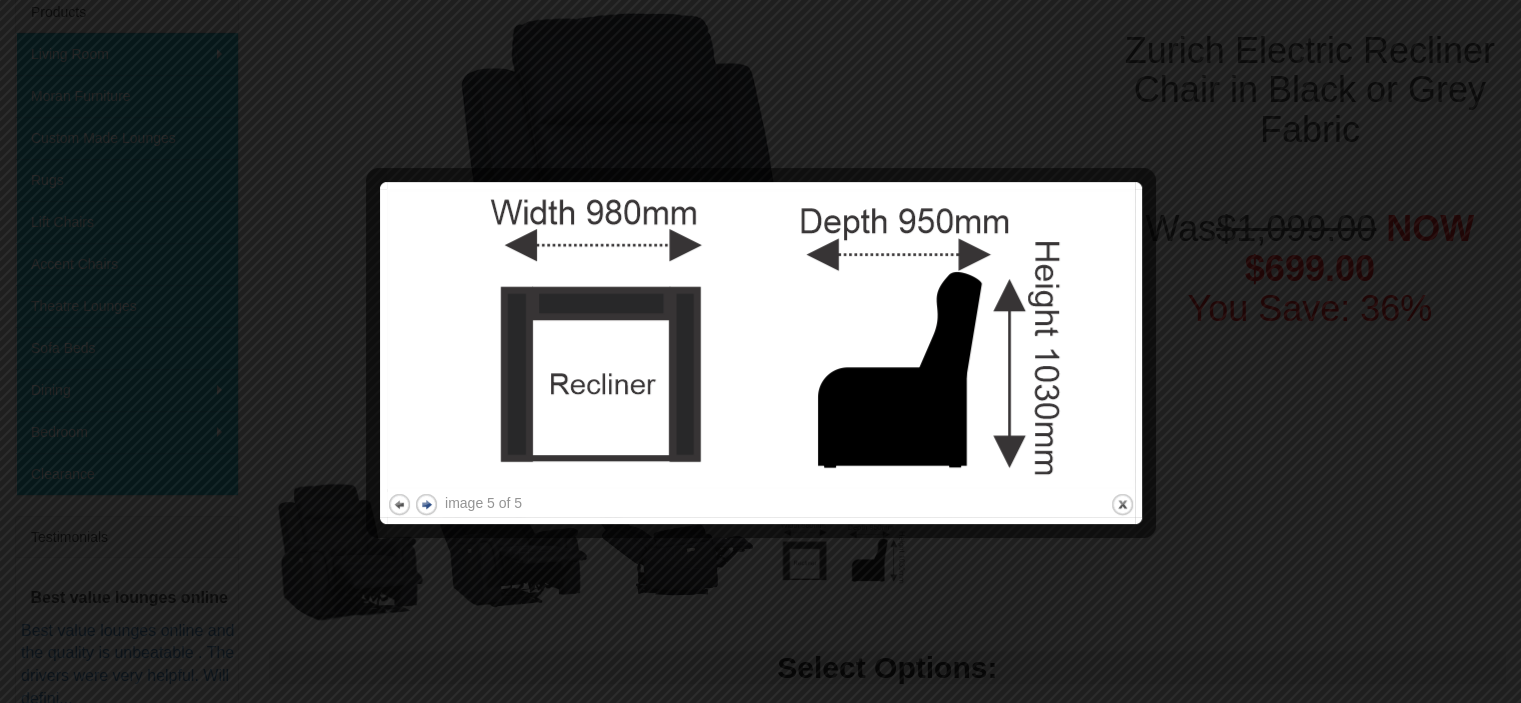 click on "next" at bounding box center [426, 504] 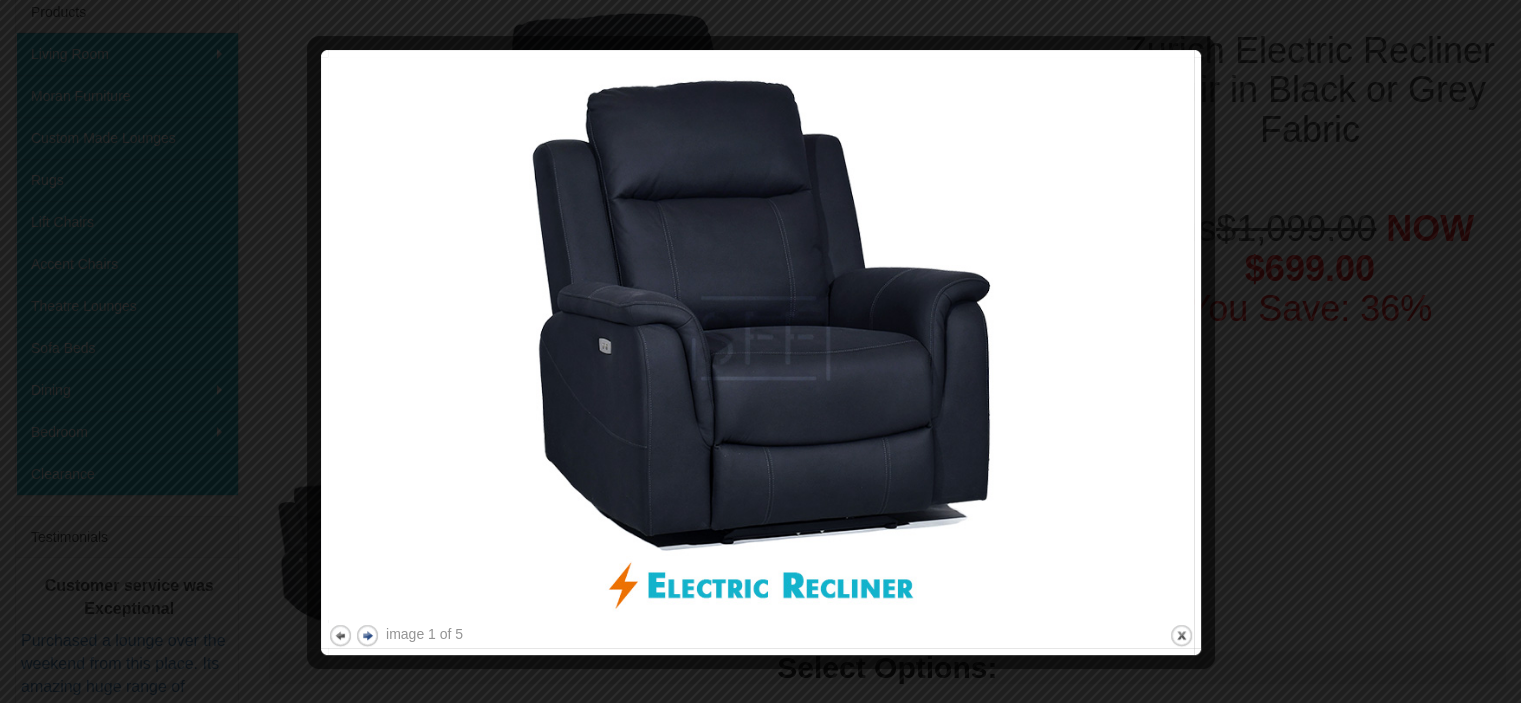 click on "next" at bounding box center [367, 635] 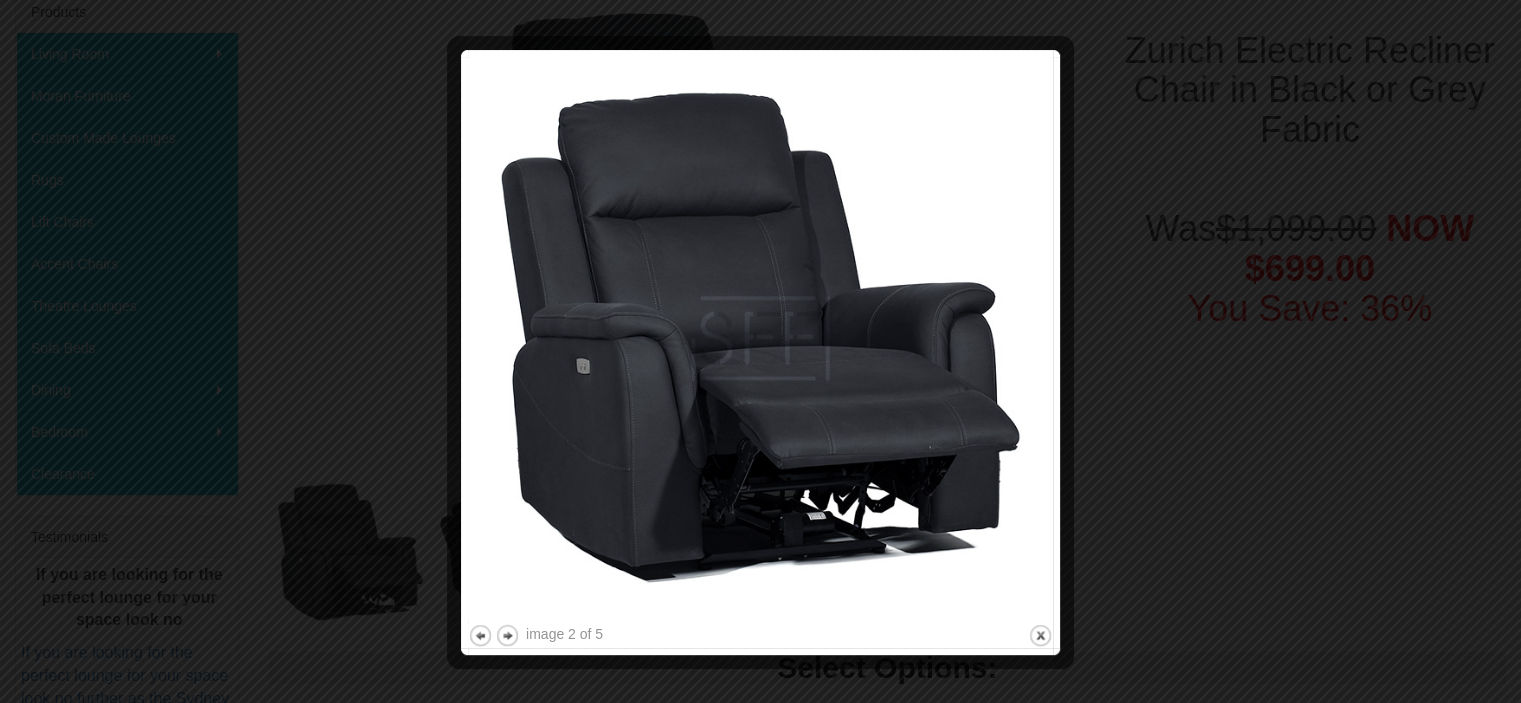 click at bounding box center [760, 351] 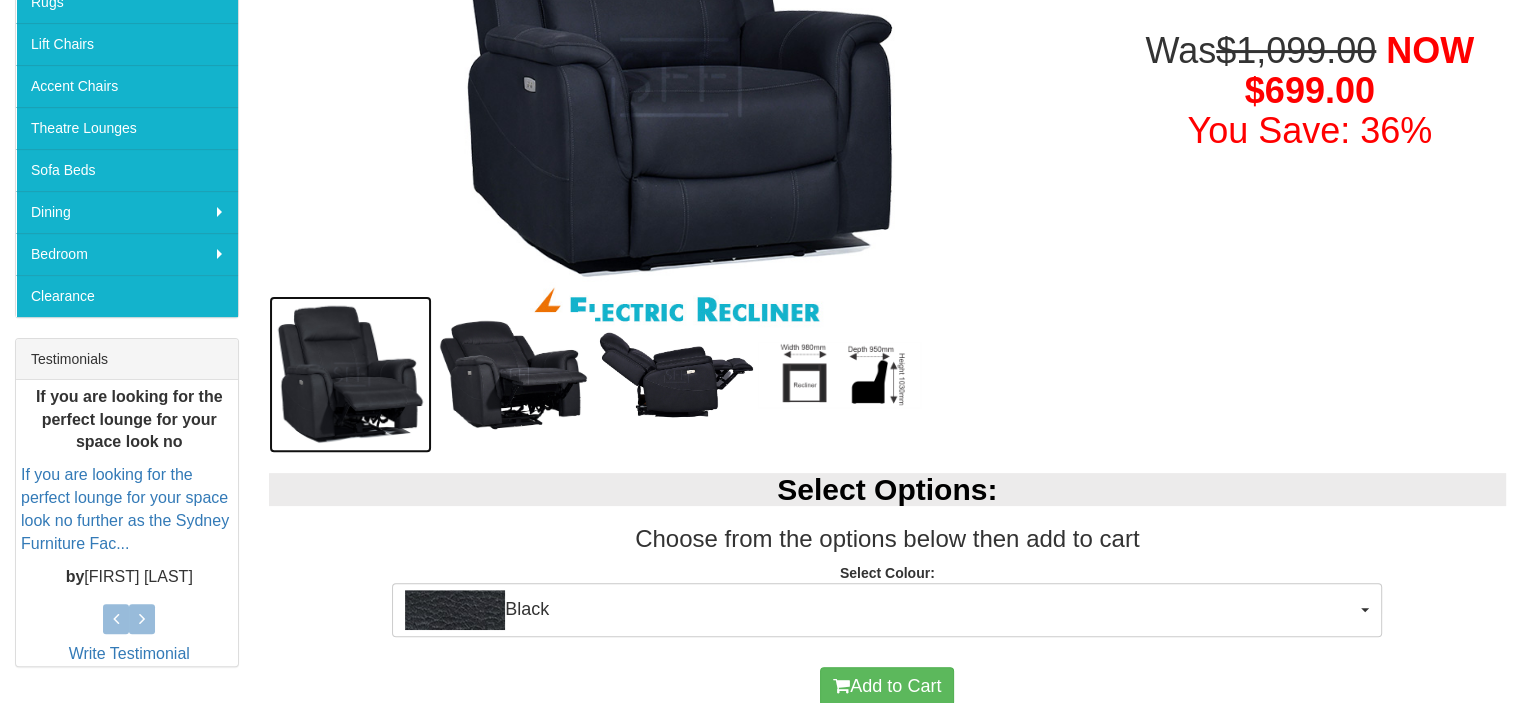 scroll, scrollTop: 666, scrollLeft: 0, axis: vertical 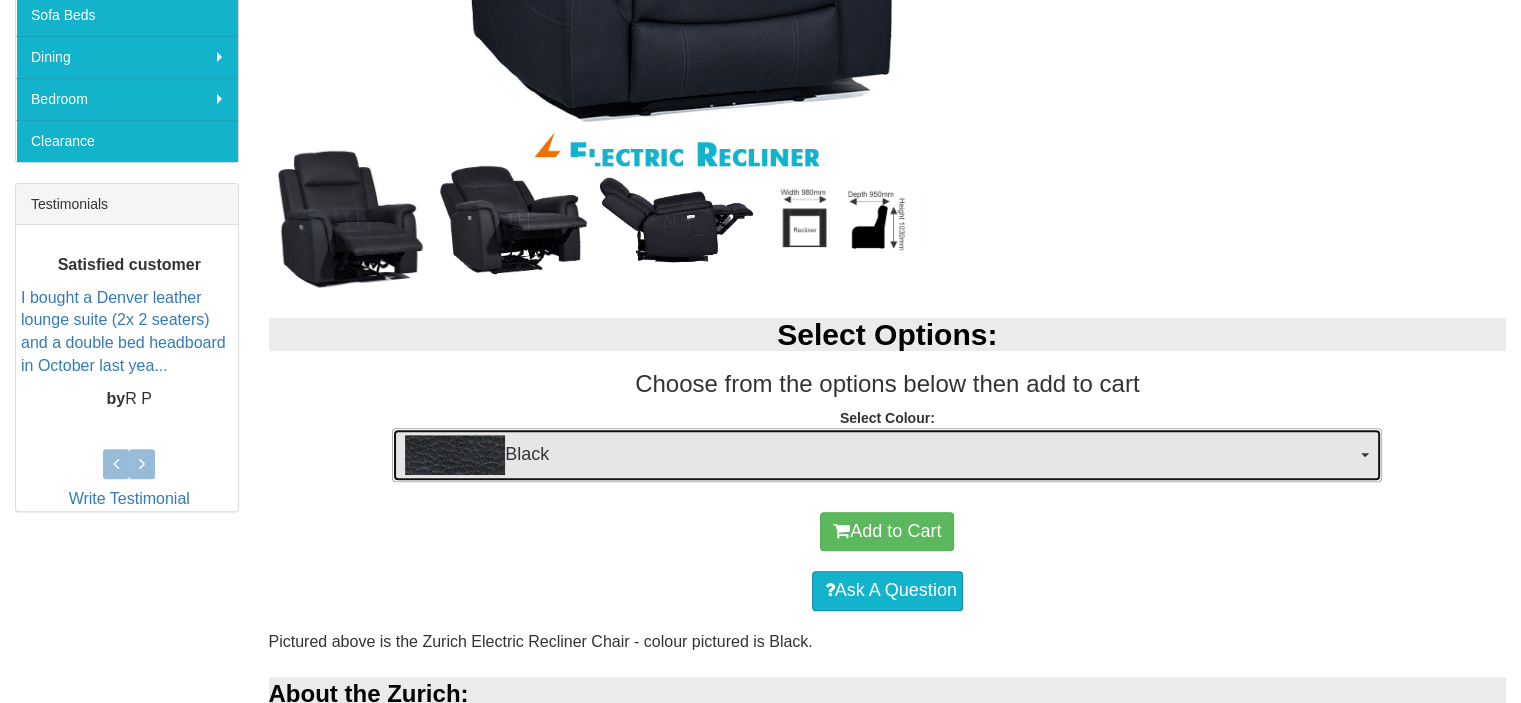 click on "Black" at bounding box center (887, 455) 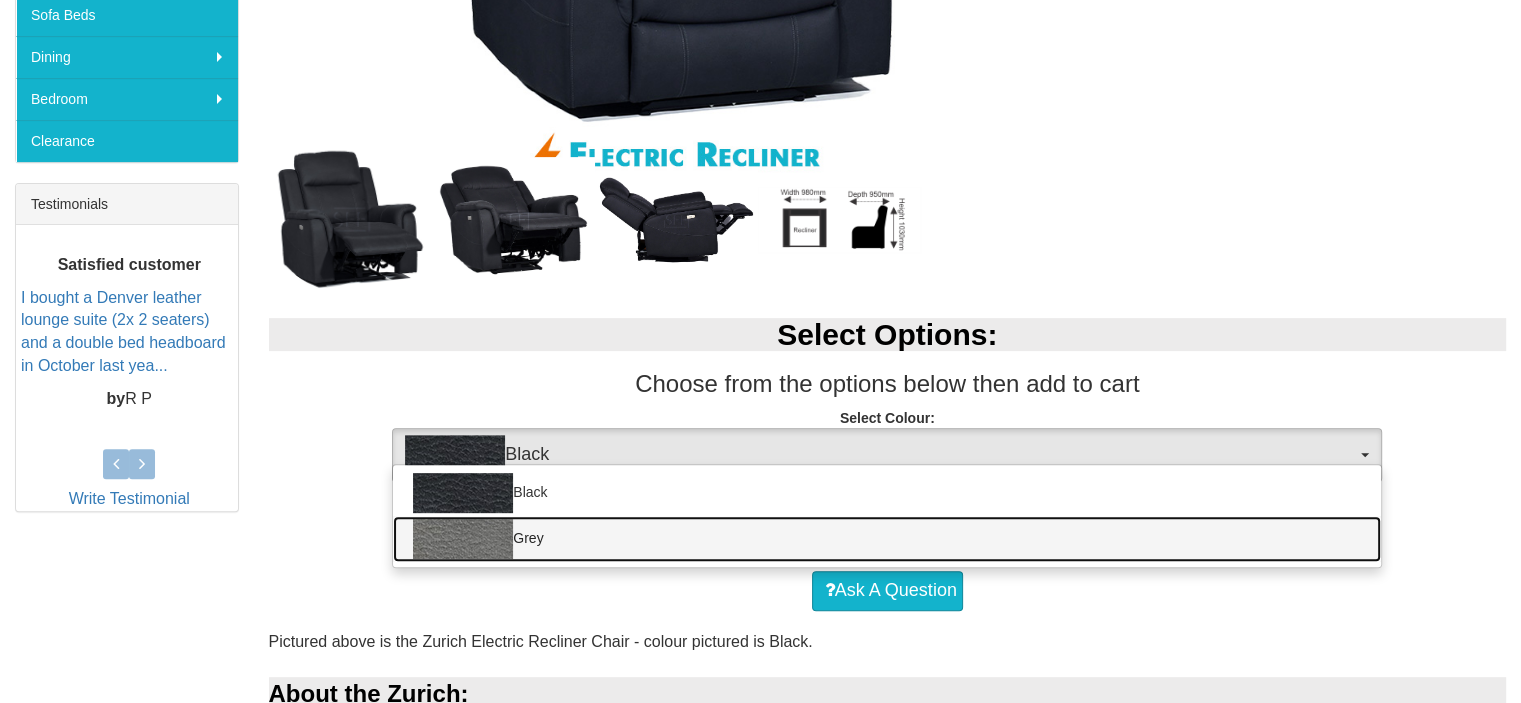 click on "Grey" at bounding box center [887, 539] 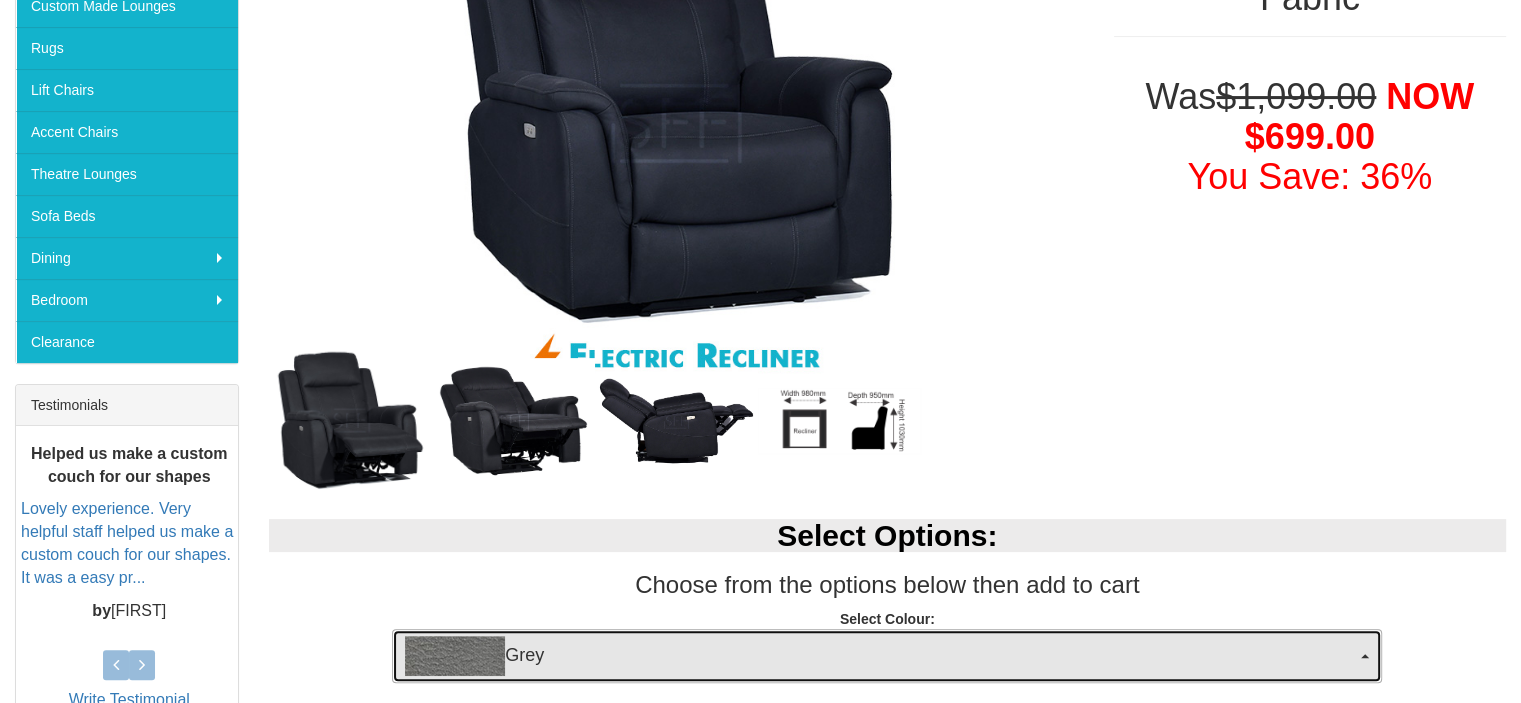 scroll, scrollTop: 733, scrollLeft: 0, axis: vertical 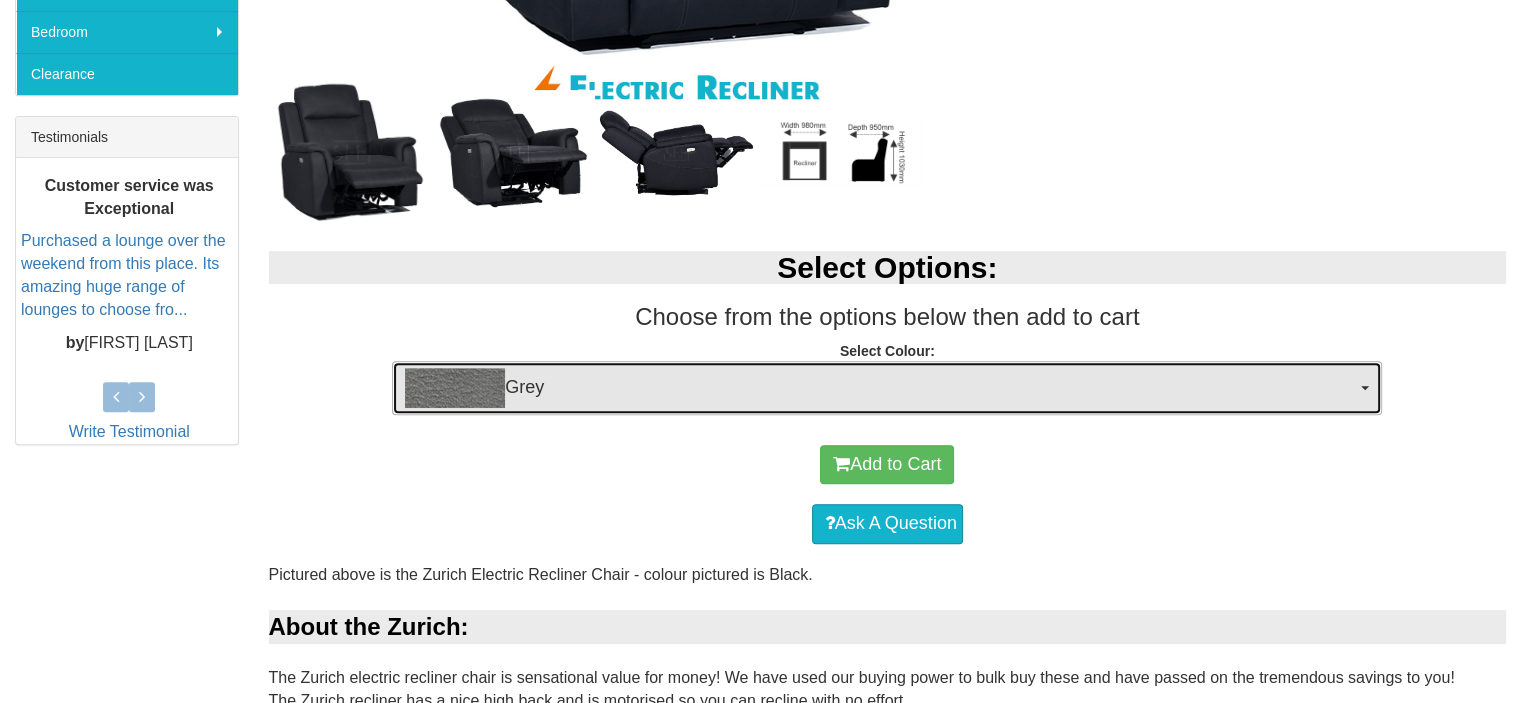 click on "Grey" at bounding box center (880, 388) 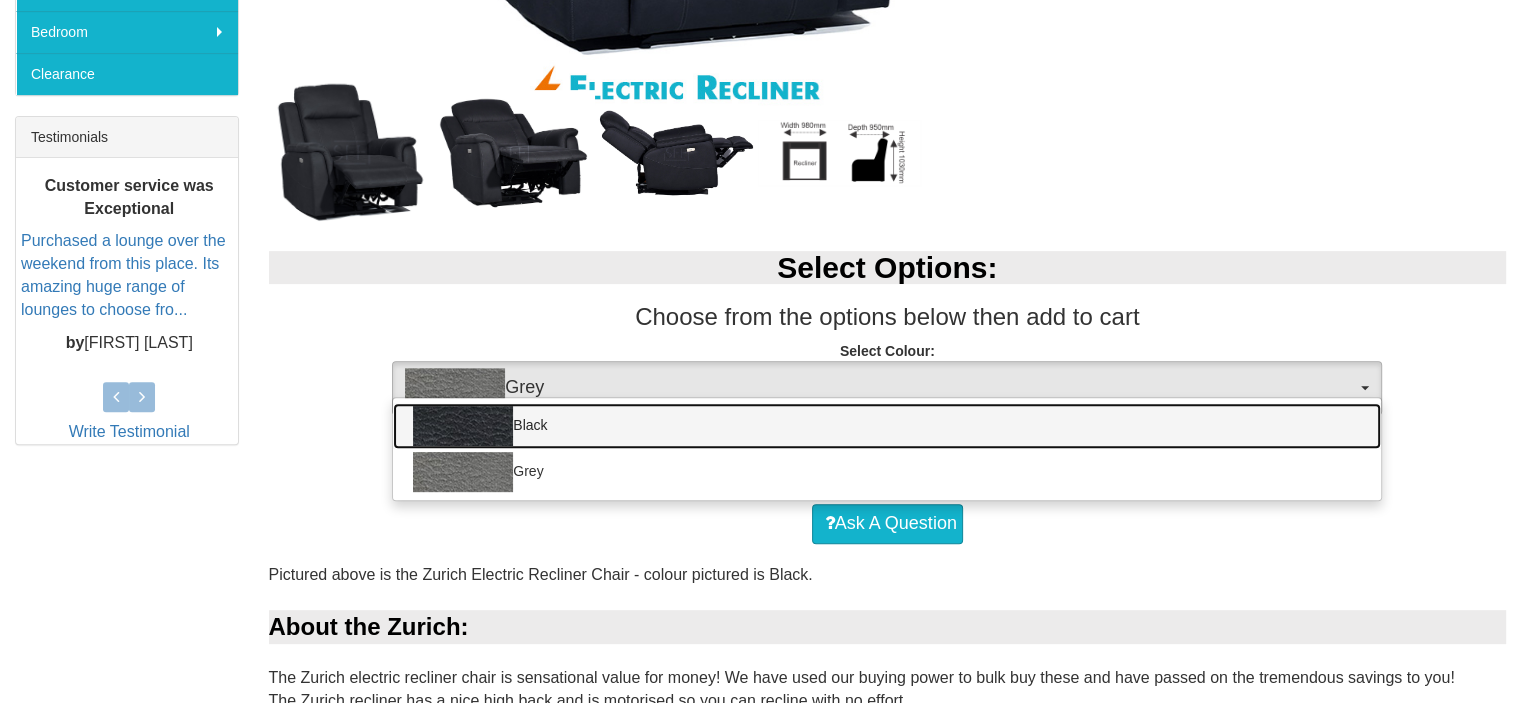 click on "Black" at bounding box center [887, 426] 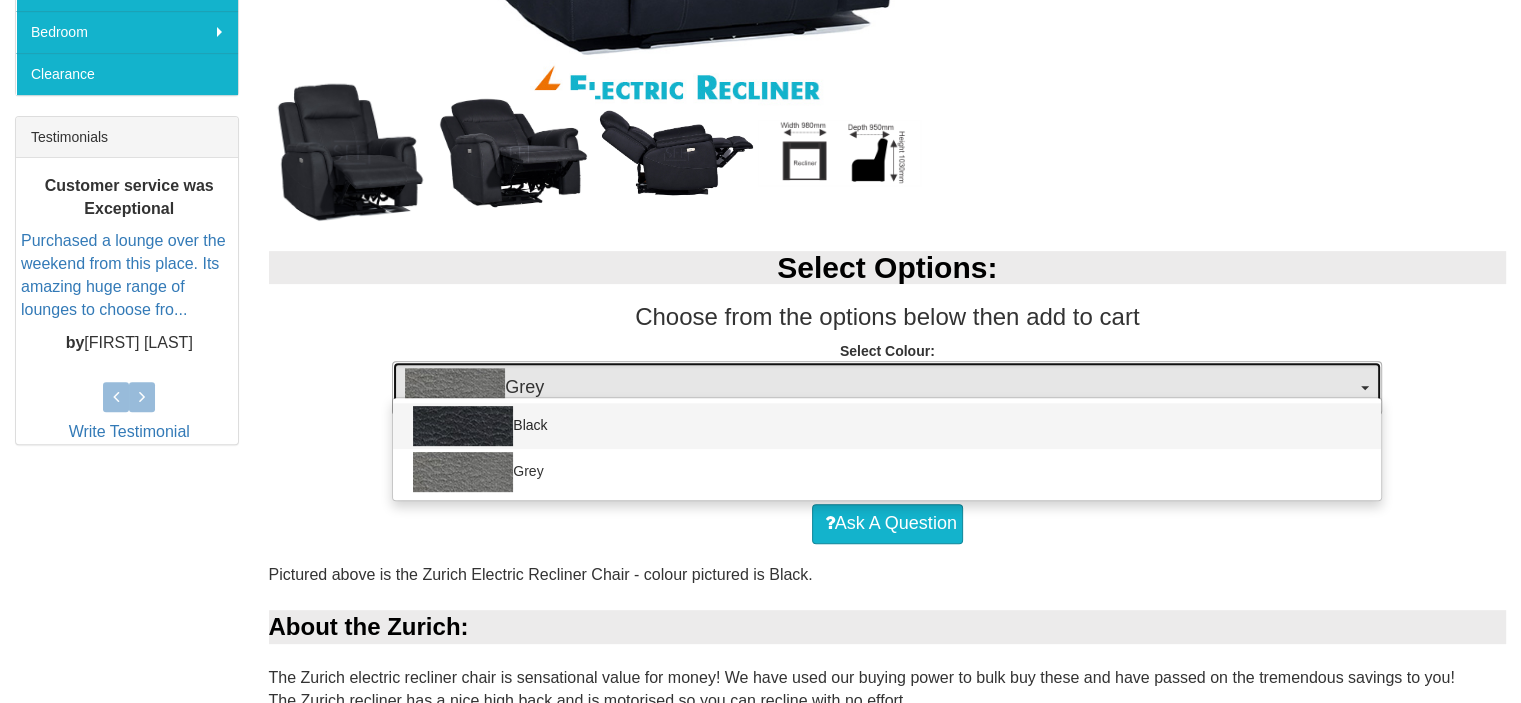 select on "644" 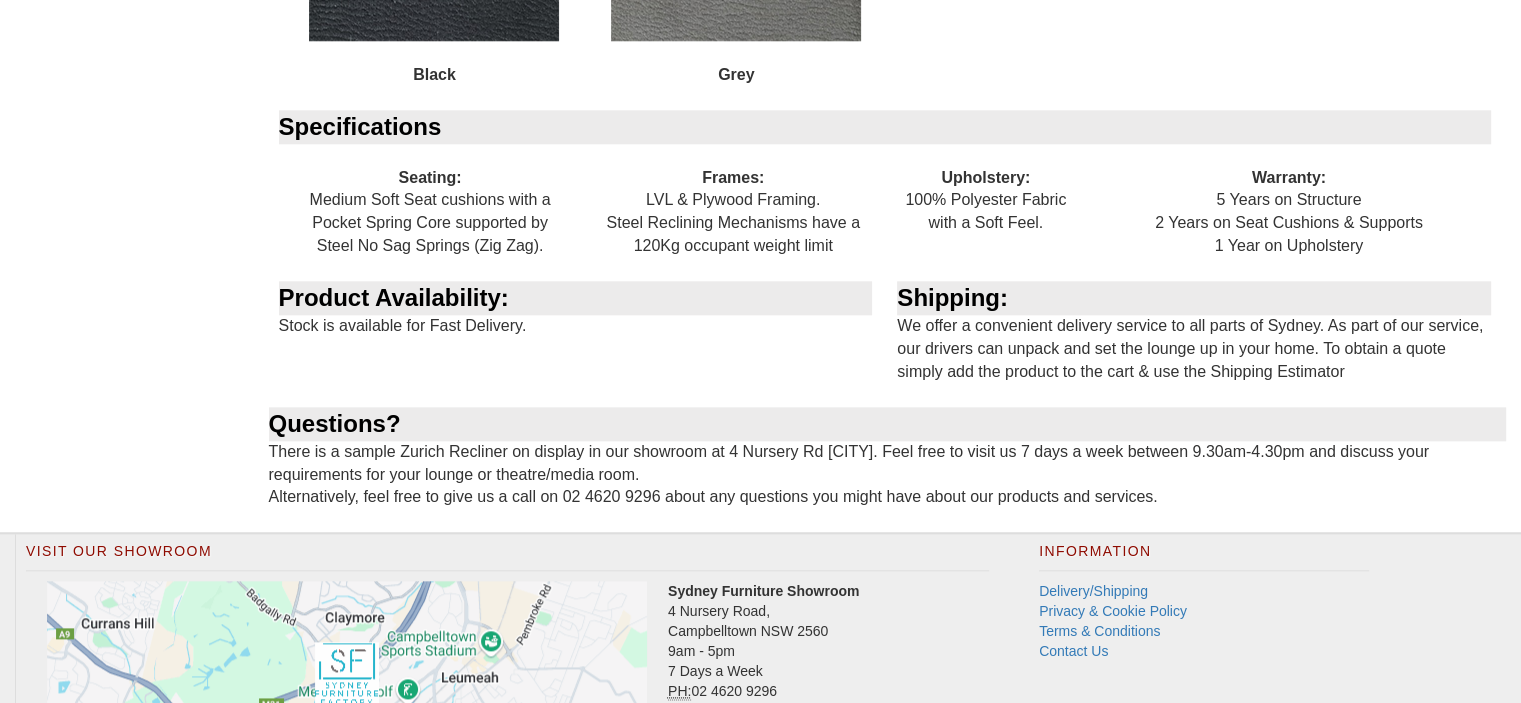 scroll, scrollTop: 2425, scrollLeft: 0, axis: vertical 